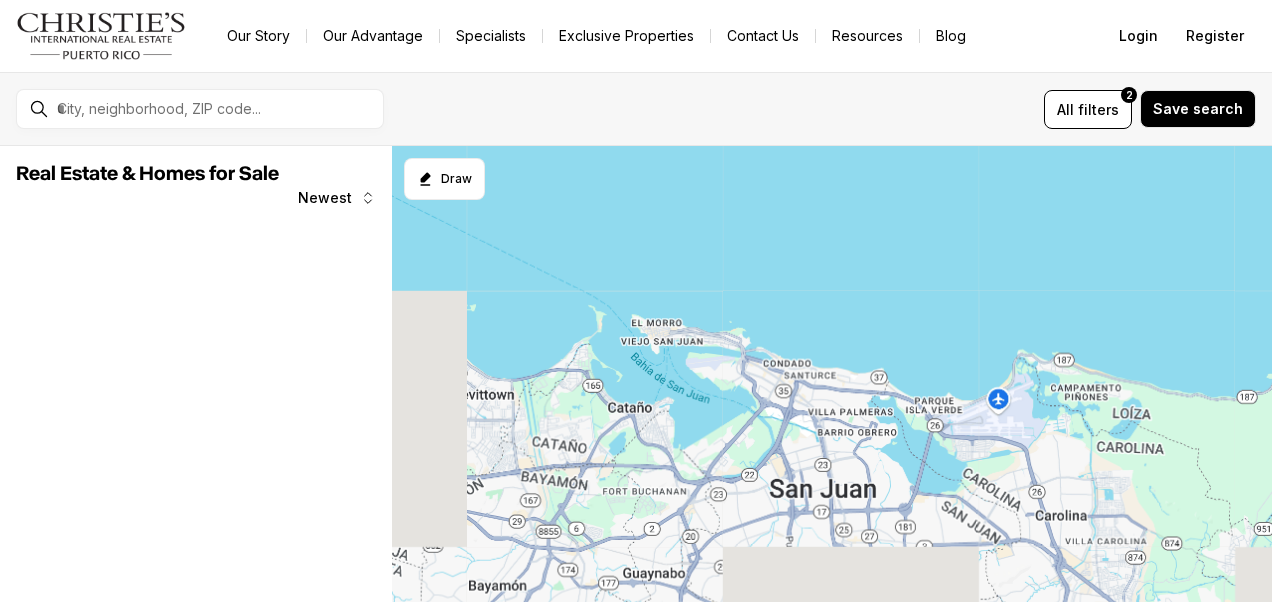 scroll, scrollTop: 0, scrollLeft: 0, axis: both 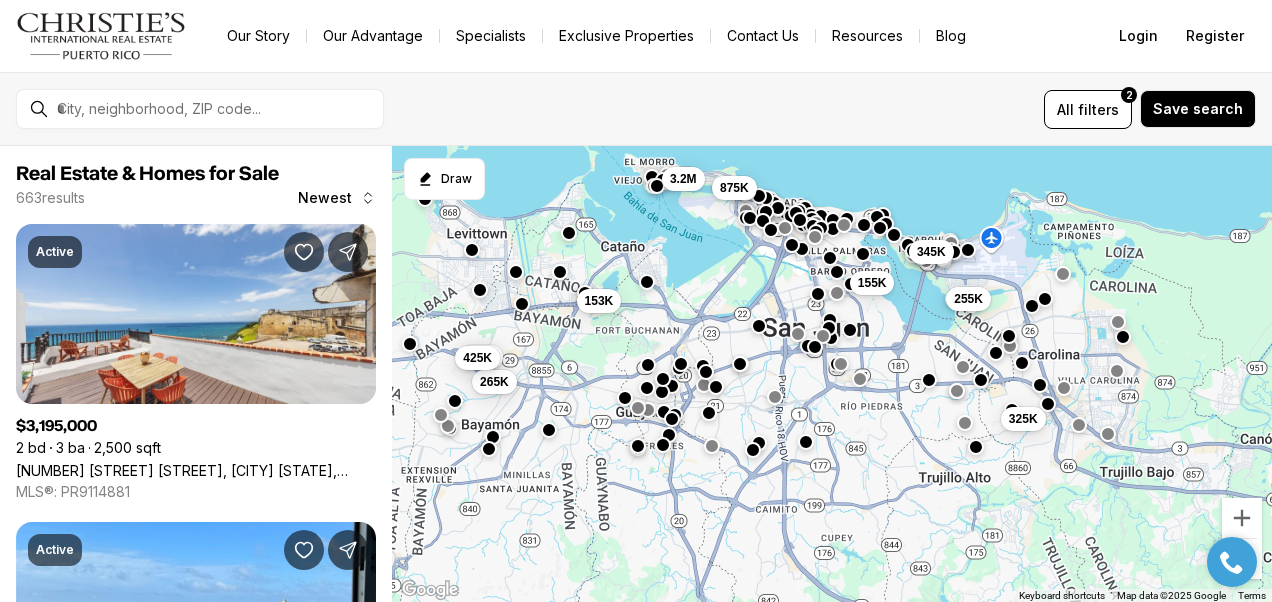 drag, startPoint x: 911, startPoint y: 296, endPoint x: 903, endPoint y: 130, distance: 166.19266 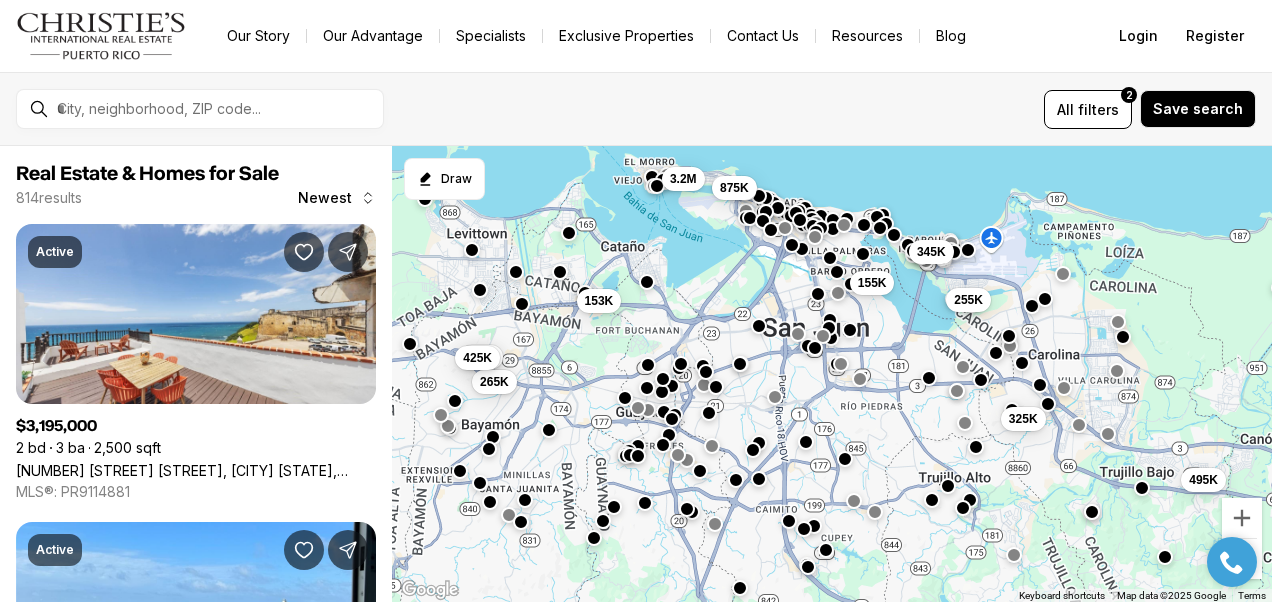 click at bounding box center (929, 378) 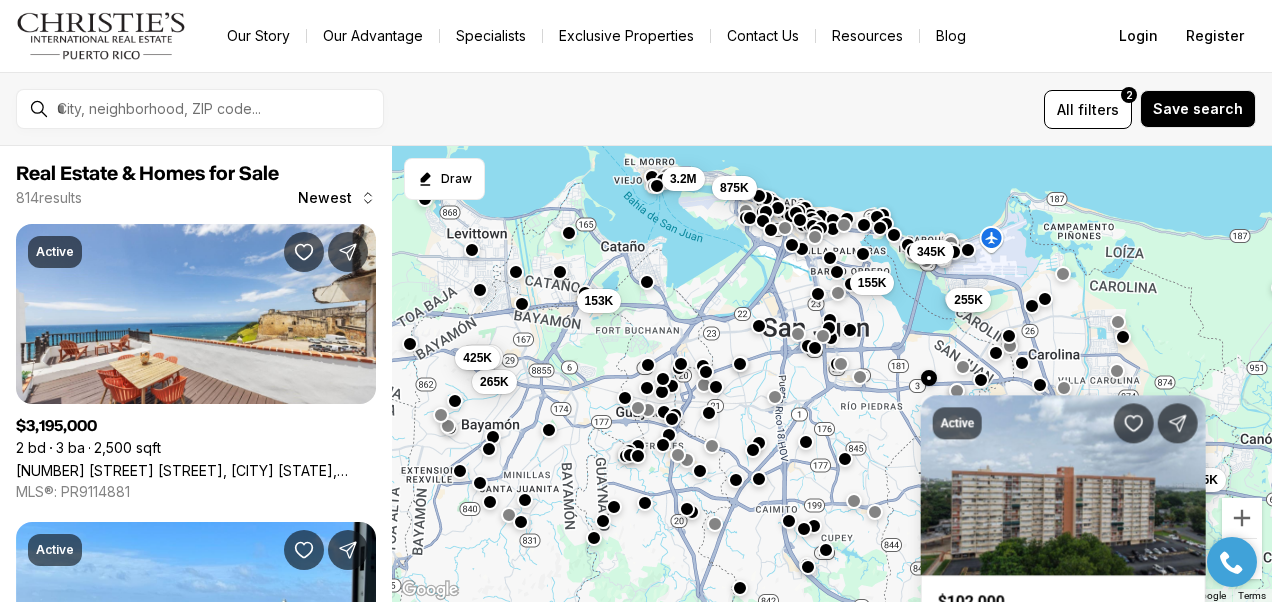 click at bounding box center (860, 376) 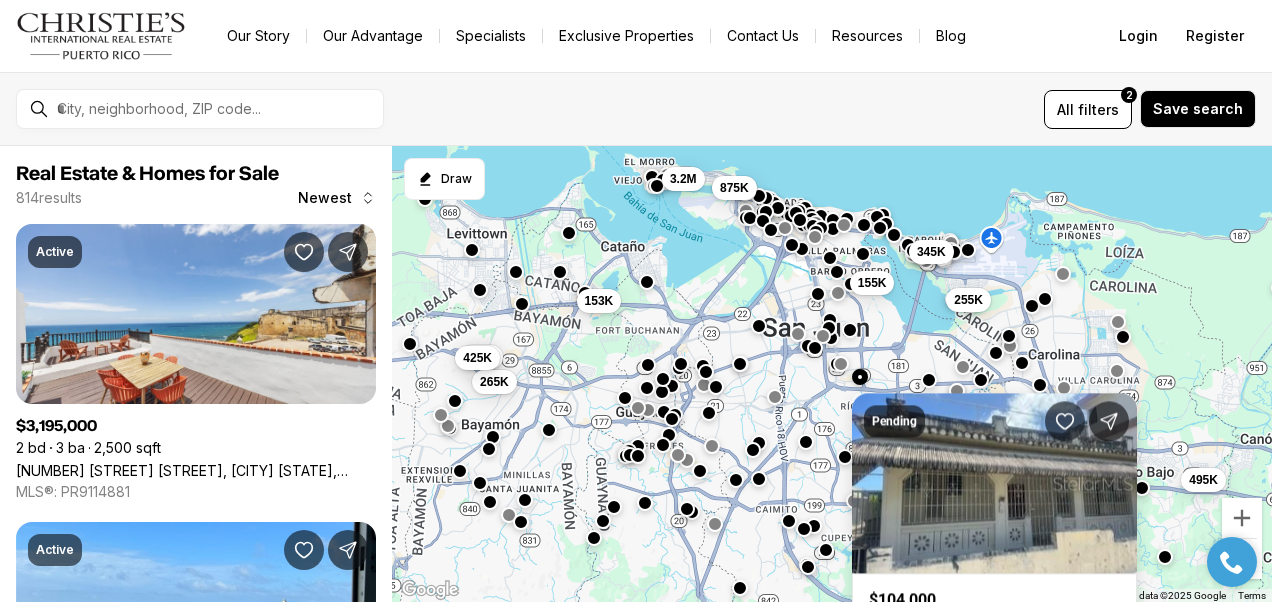 click at bounding box center [845, 457] 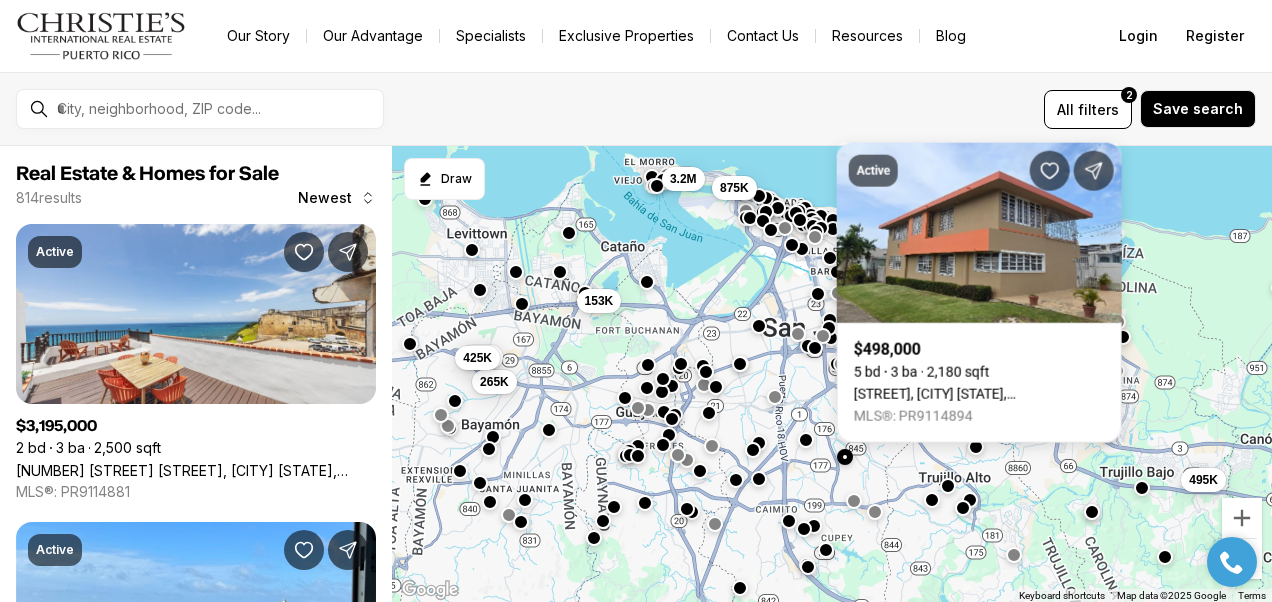 click at bounding box center [806, 440] 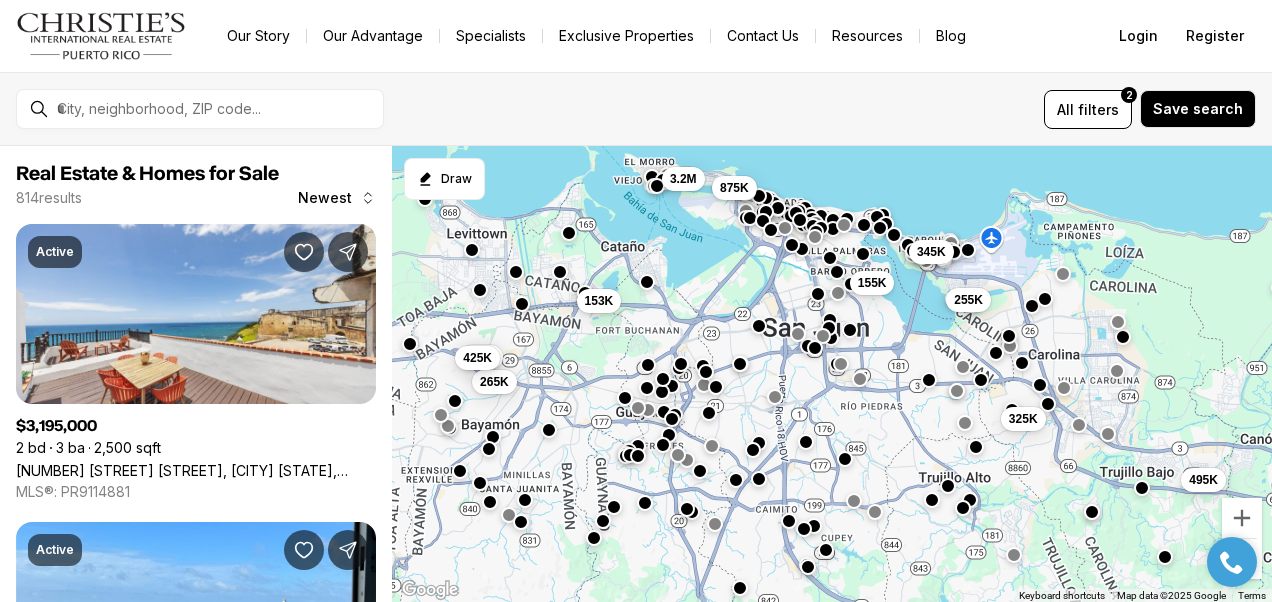 click on "For sale Any price All property types All beds All baths All filters 2 Save search Draw to select your area. Tap a boundary to add a point. Cancel Save" at bounding box center [636, 109] 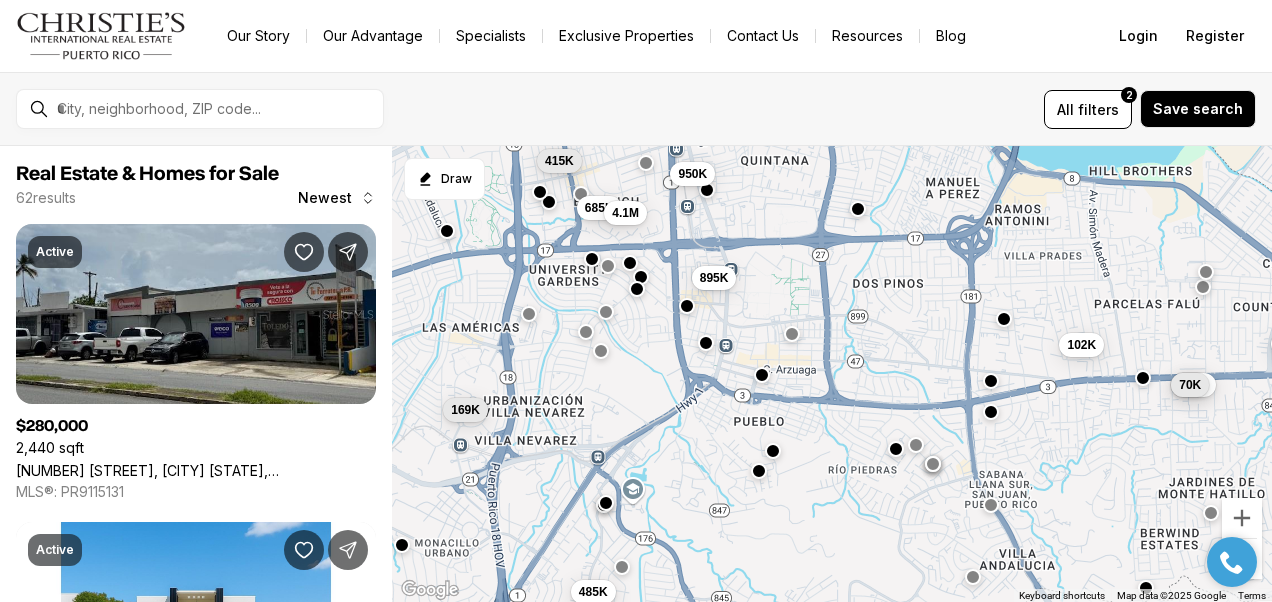 click on "Our Story Our Advantage Specialists Exclusive Properties Contact Us Resources Blog" at bounding box center [647, 36] 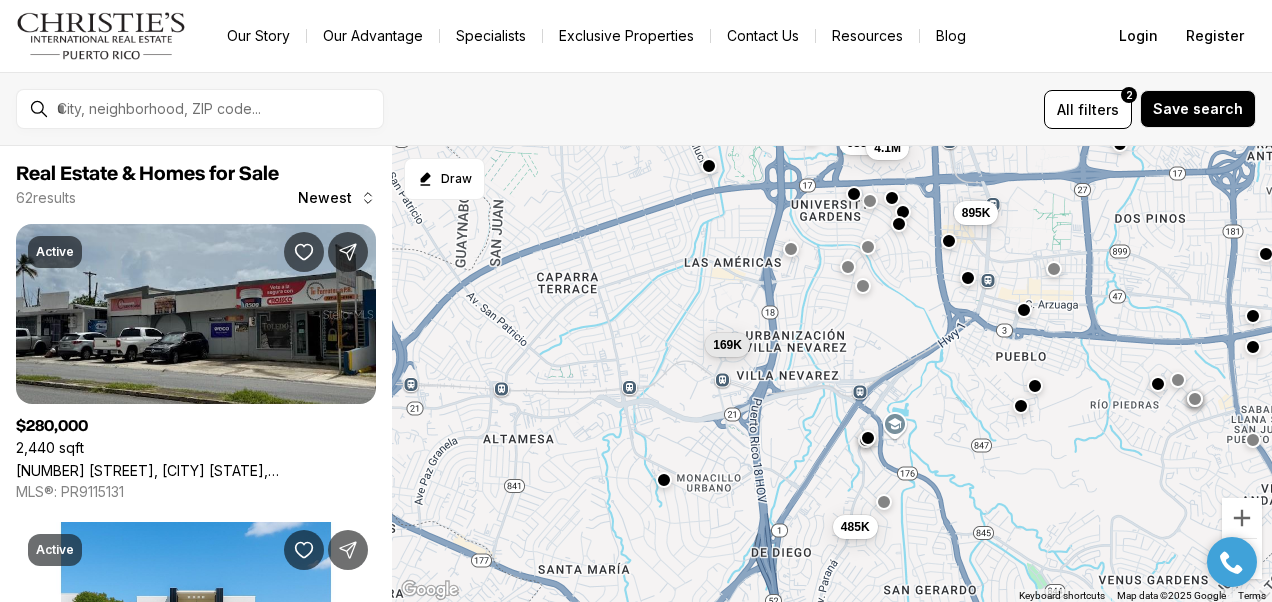 drag, startPoint x: 827, startPoint y: 338, endPoint x: 1093, endPoint y: 272, distance: 274.06567 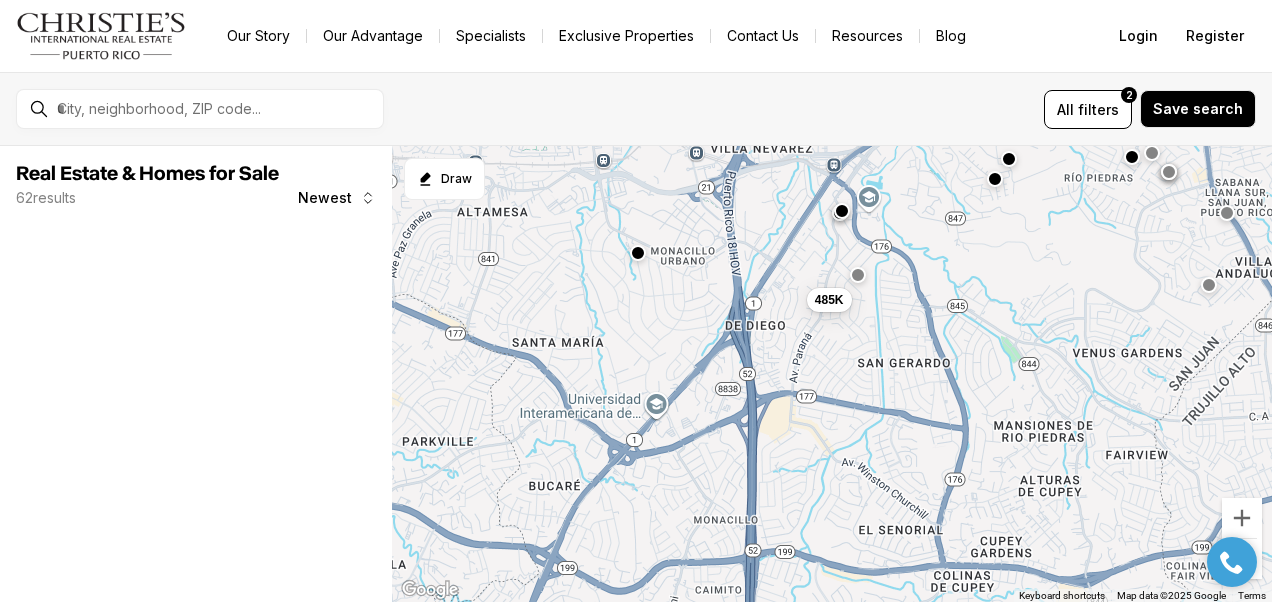 drag, startPoint x: 974, startPoint y: 448, endPoint x: 948, endPoint y: 218, distance: 231.4649 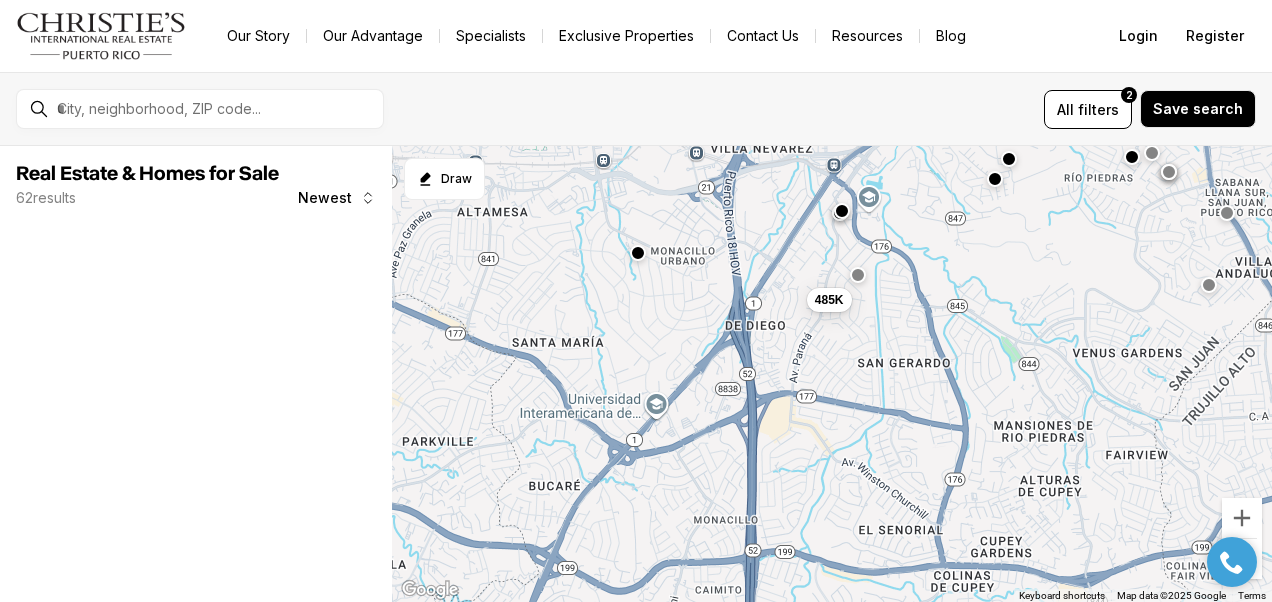 click on "485K 895K 169K" at bounding box center [832, 374] 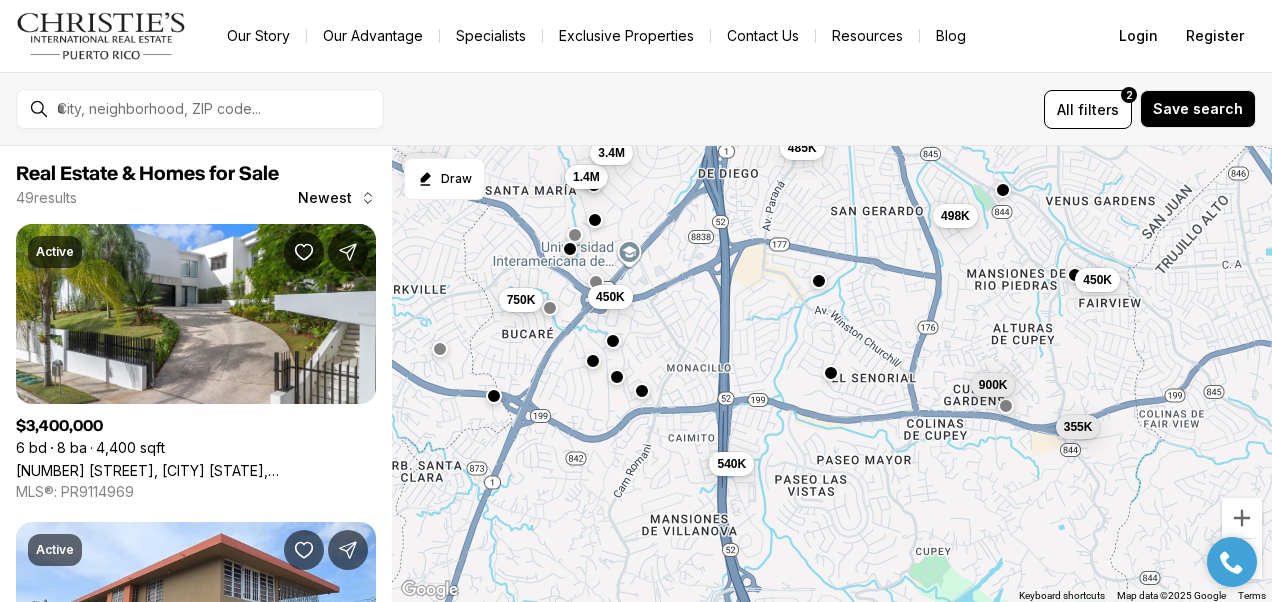 drag, startPoint x: 990, startPoint y: 427, endPoint x: 963, endPoint y: 271, distance: 158.31929 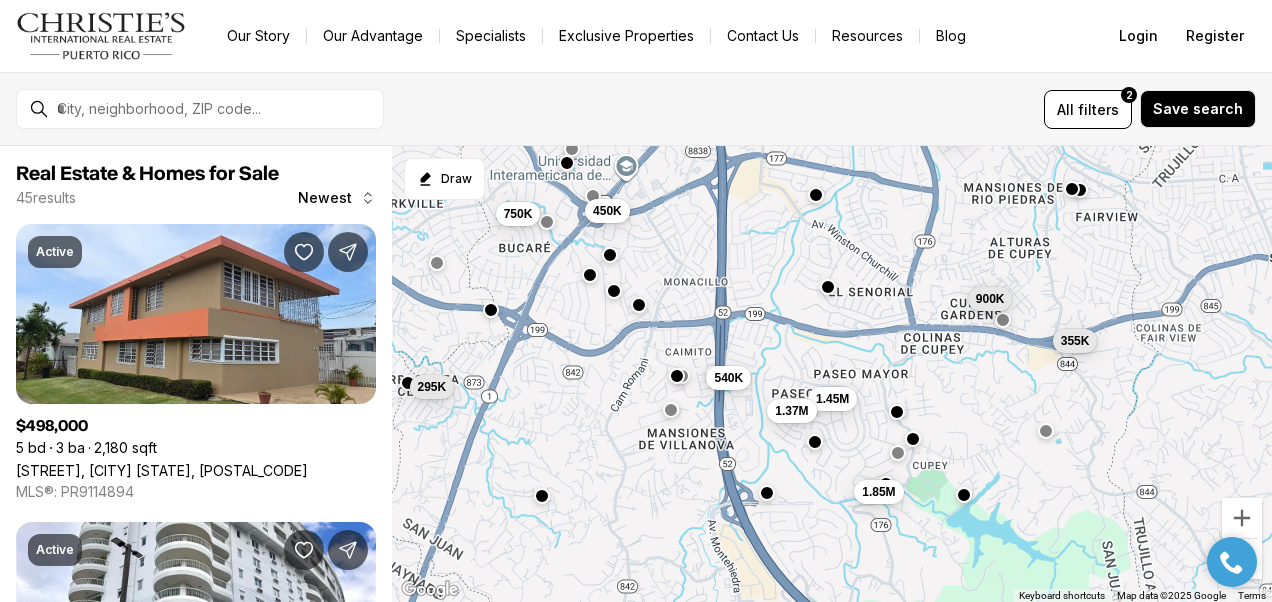 drag, startPoint x: 959, startPoint y: 373, endPoint x: 956, endPoint y: 282, distance: 91.04944 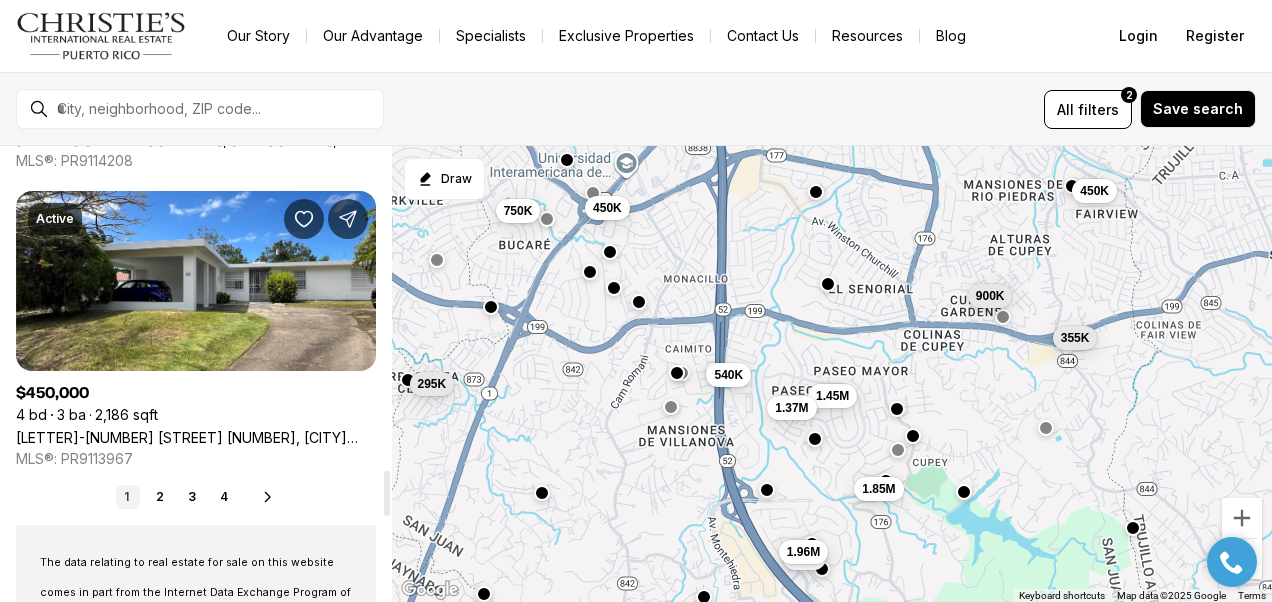 scroll, scrollTop: 3313, scrollLeft: 0, axis: vertical 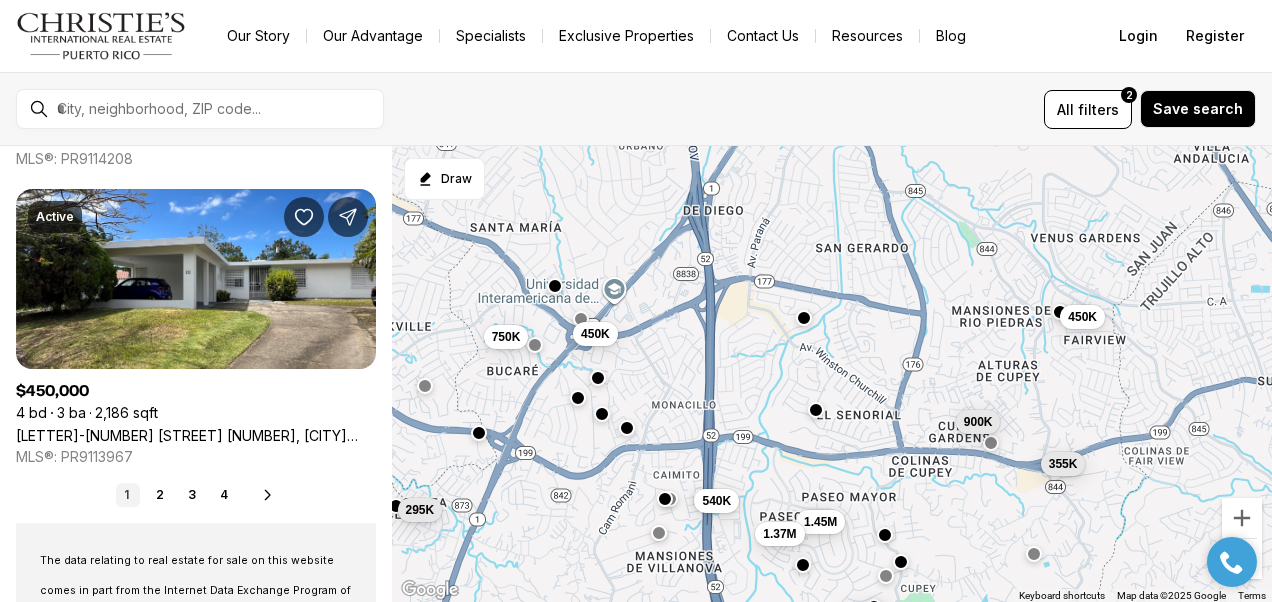 drag, startPoint x: 636, startPoint y: 441, endPoint x: 623, endPoint y: 570, distance: 129.65338 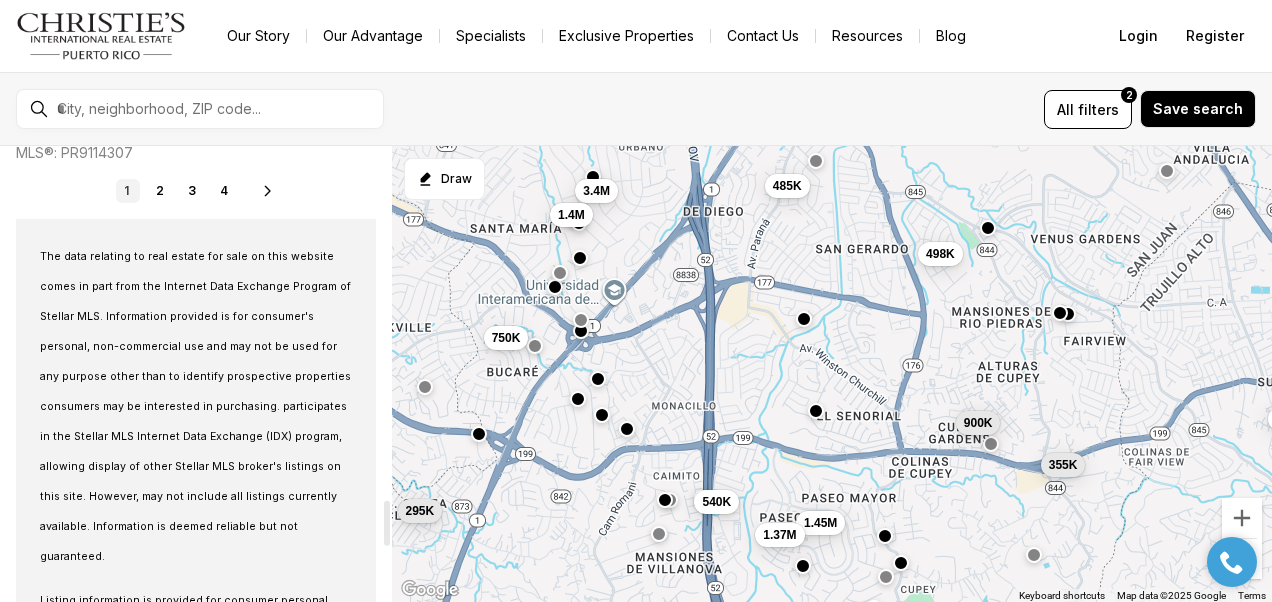 scroll, scrollTop: 3622, scrollLeft: 0, axis: vertical 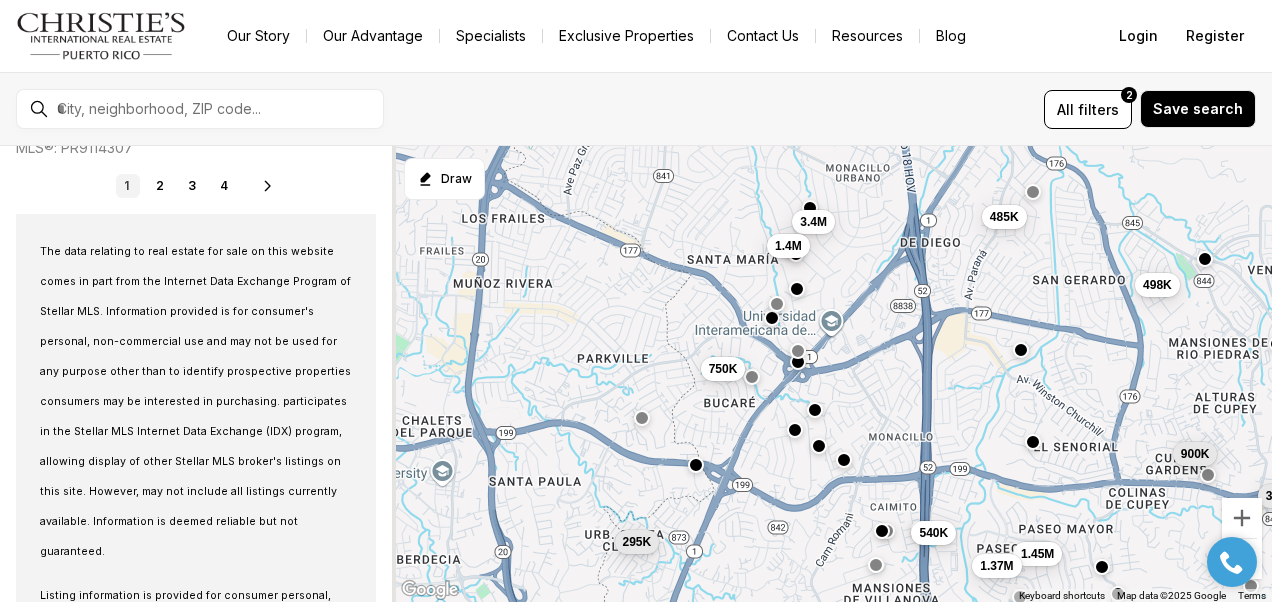 drag, startPoint x: 513, startPoint y: 401, endPoint x: 733, endPoint y: 432, distance: 222.17336 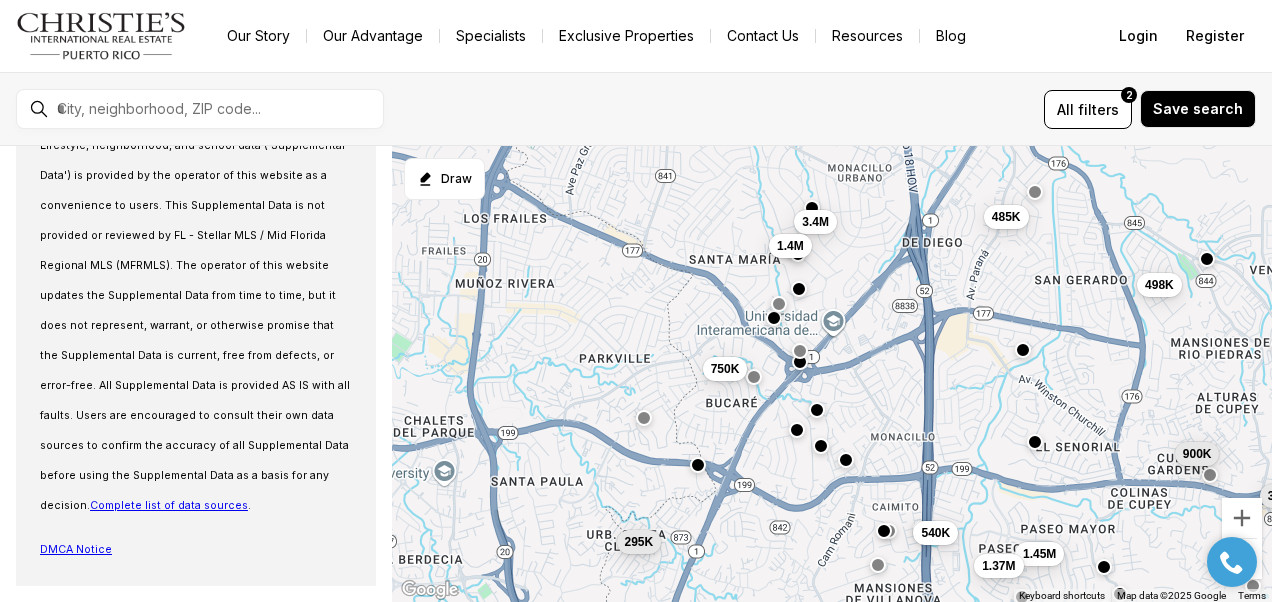 scroll, scrollTop: 0, scrollLeft: 0, axis: both 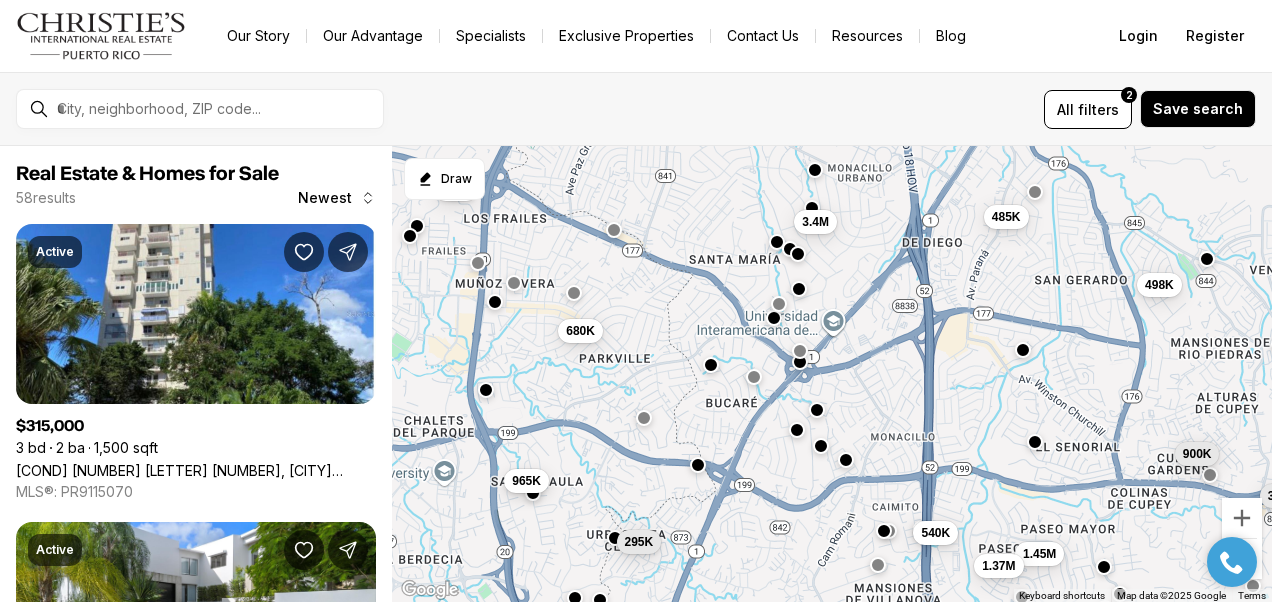 click on "540K 355K 900K 750K 1.45M 295K 1.37M 965K 145K 1.7M 1.96M 1.85M" at bounding box center [1272, 375] 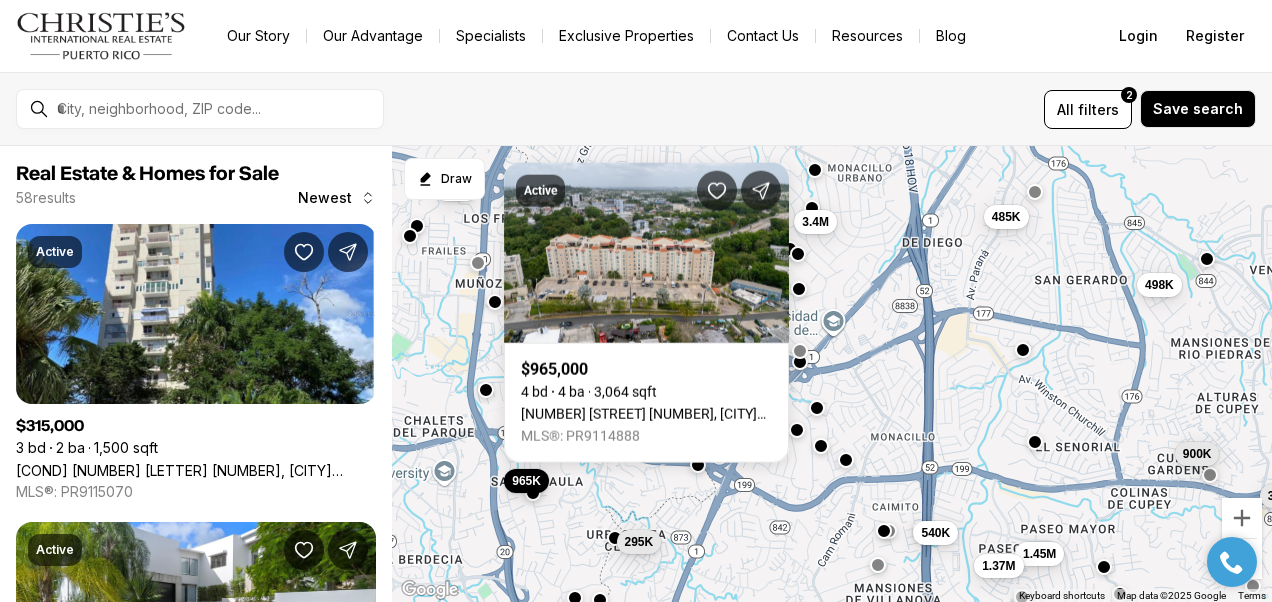 click at bounding box center (817, 408) 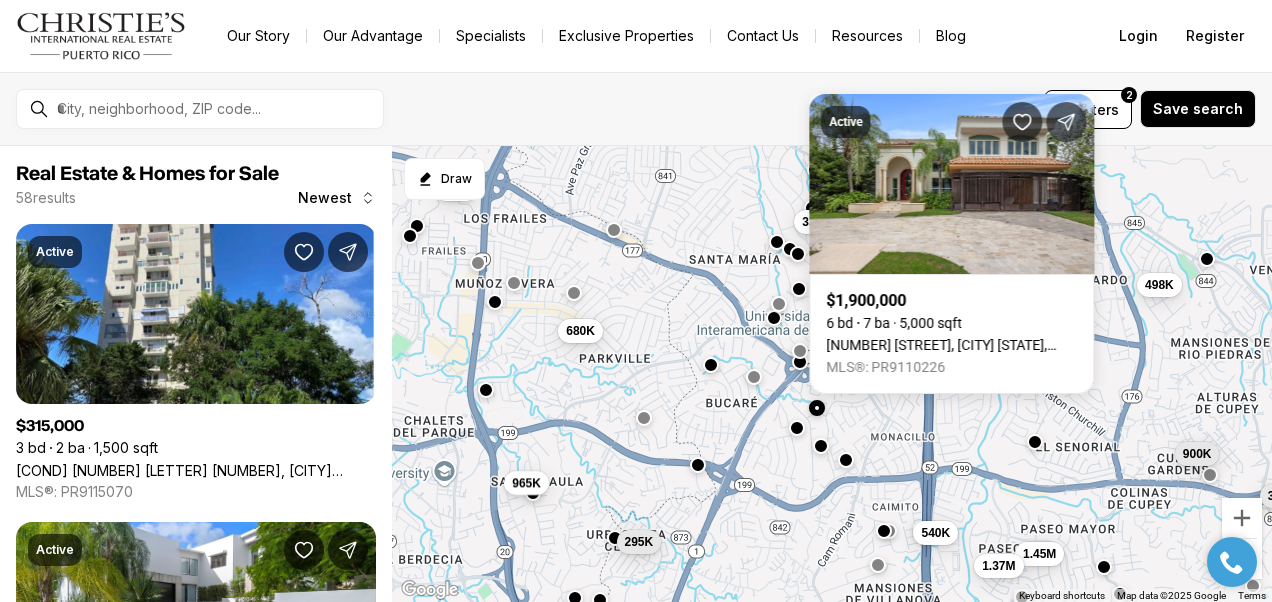 click at bounding box center [797, 427] 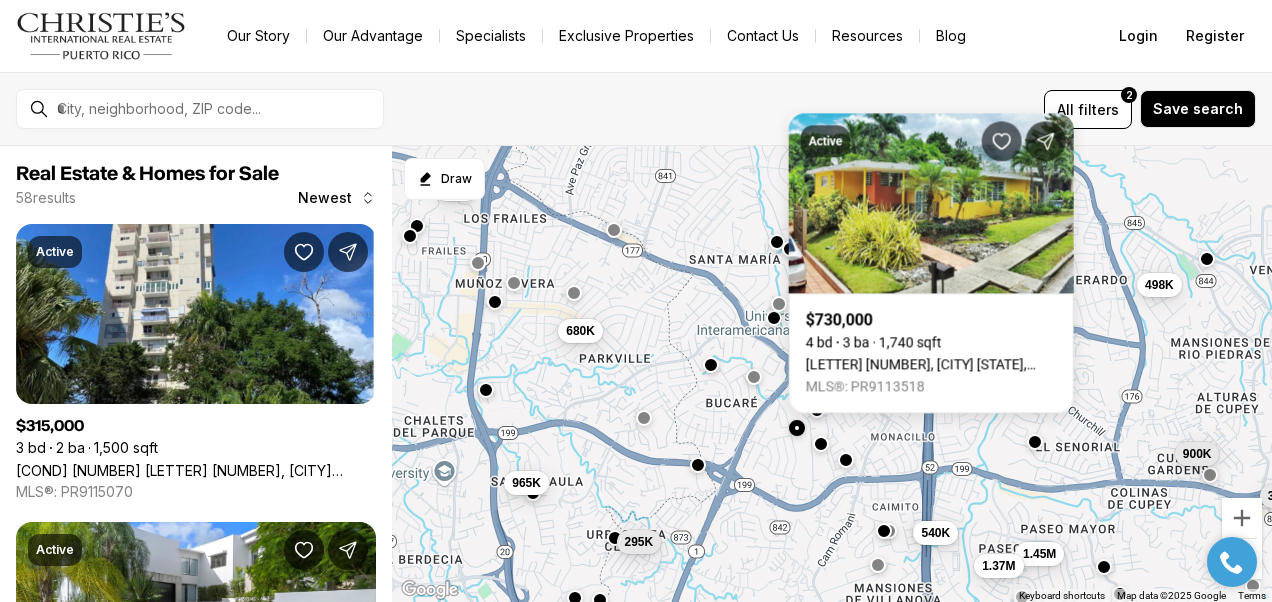click at bounding box center [821, 443] 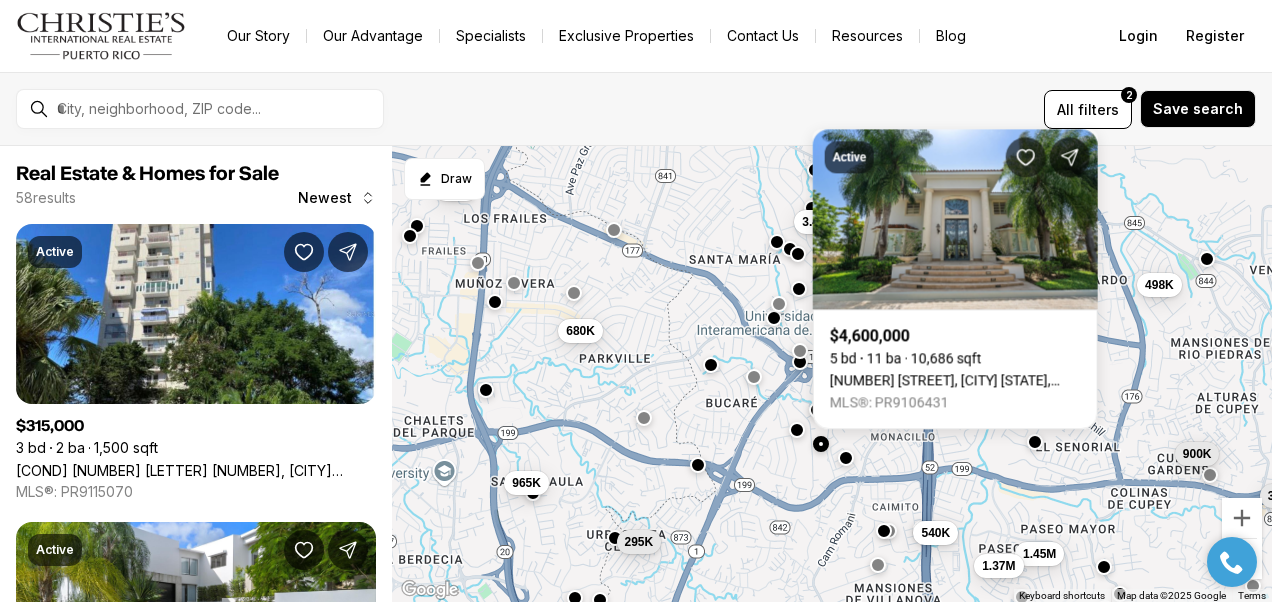 click at bounding box center [846, 457] 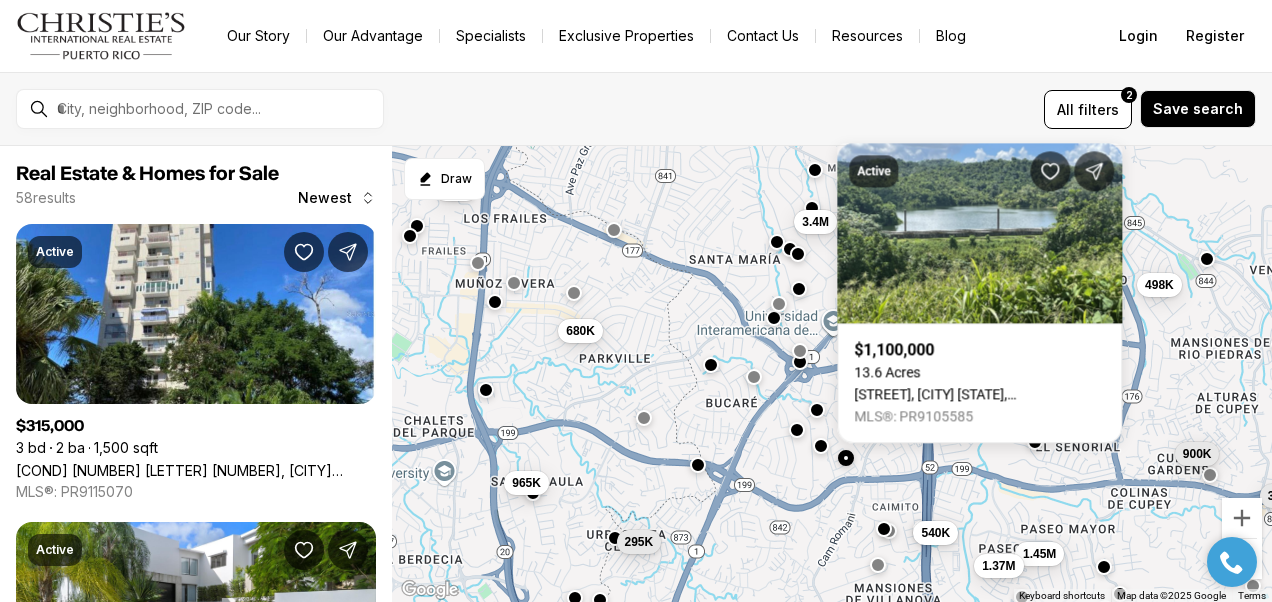 click at bounding box center [884, 528] 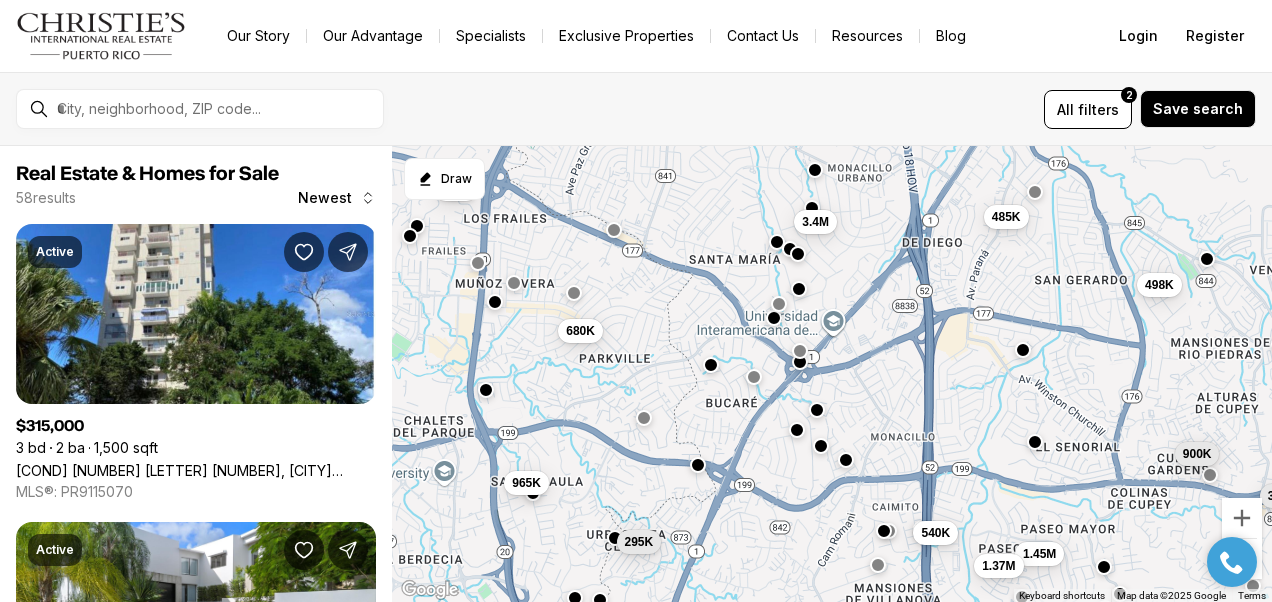click at bounding box center (889, 530) 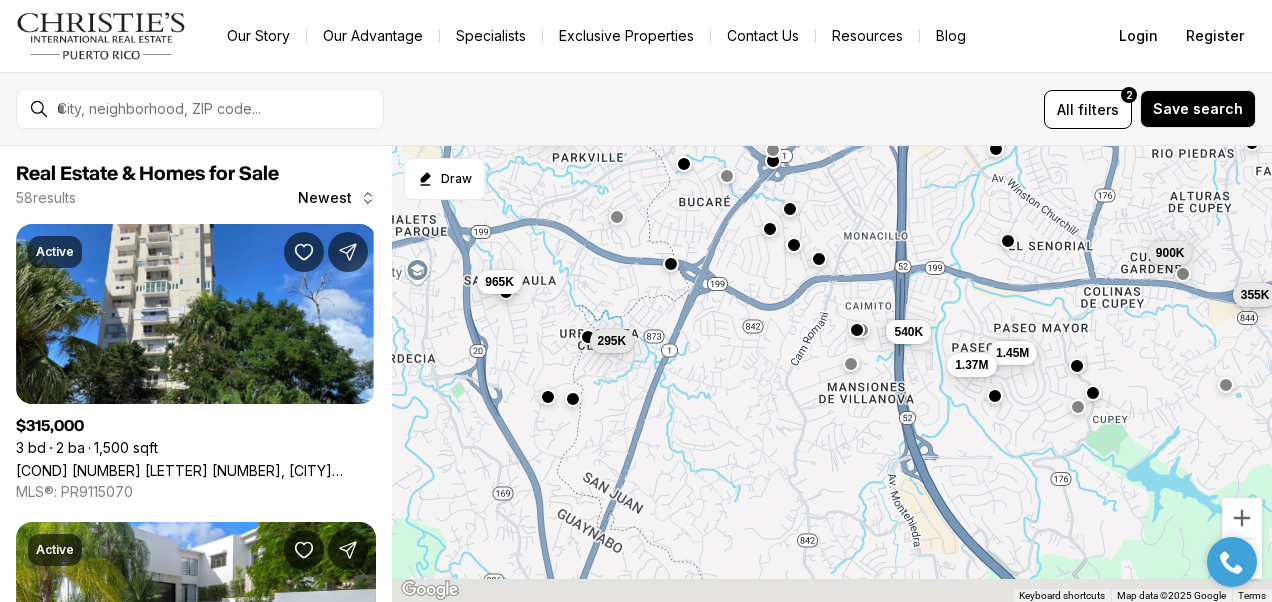drag, startPoint x: 937, startPoint y: 460, endPoint x: 901, endPoint y: 238, distance: 224.89998 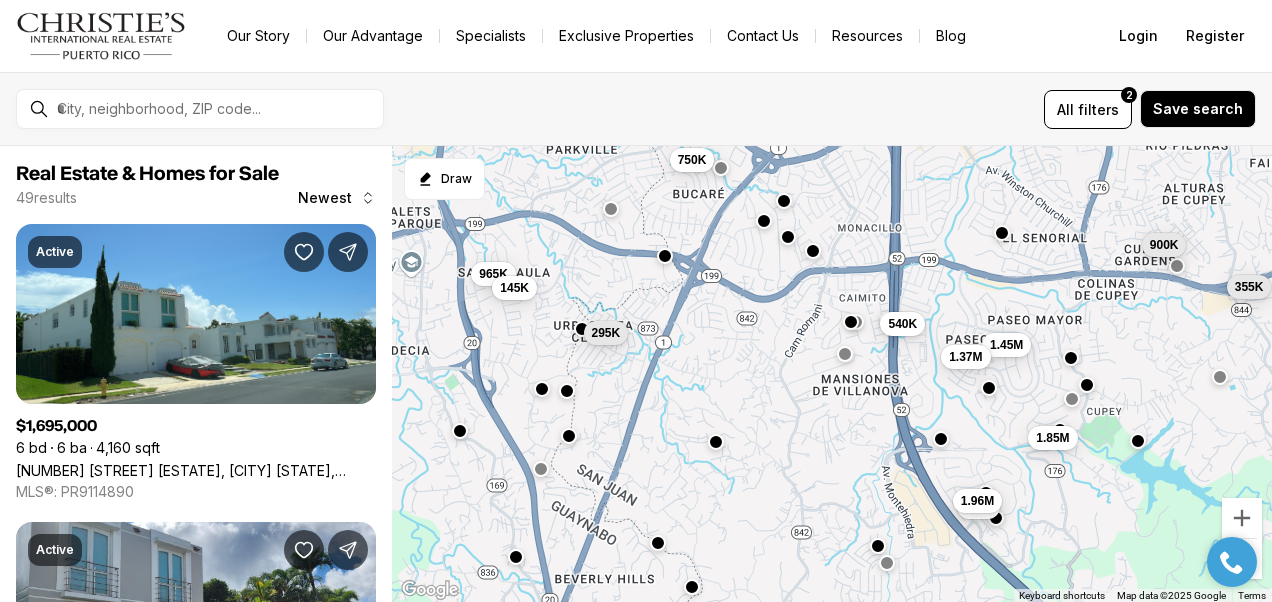 click at bounding box center (845, 353) 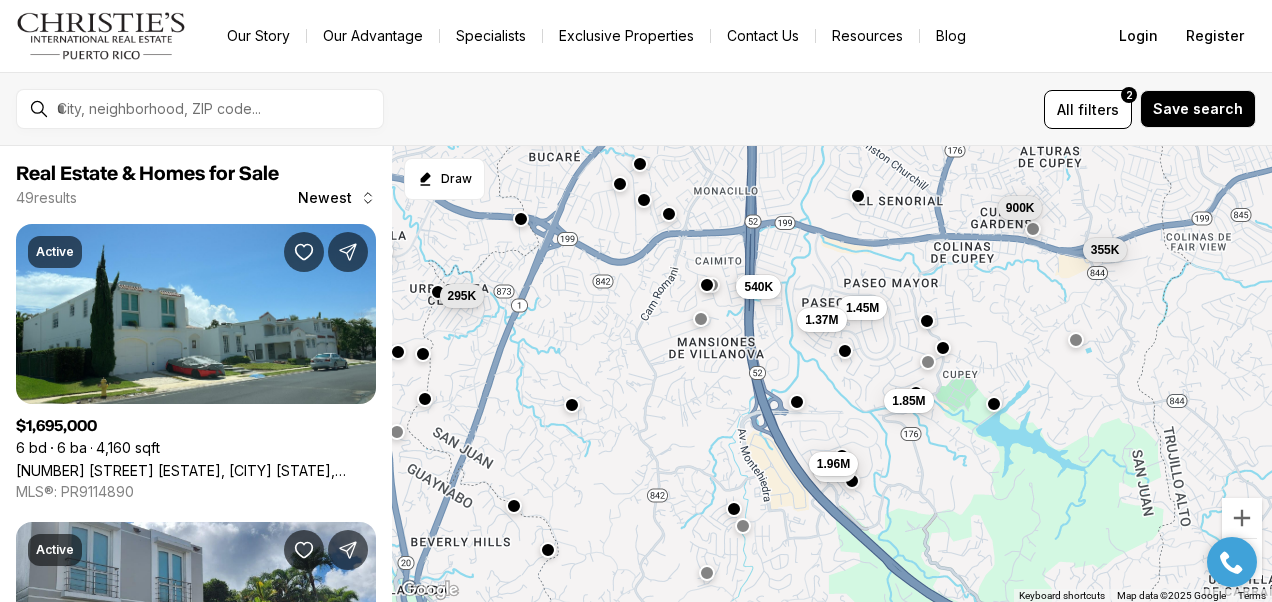 drag, startPoint x: 973, startPoint y: 279, endPoint x: 826, endPoint y: 242, distance: 151.58496 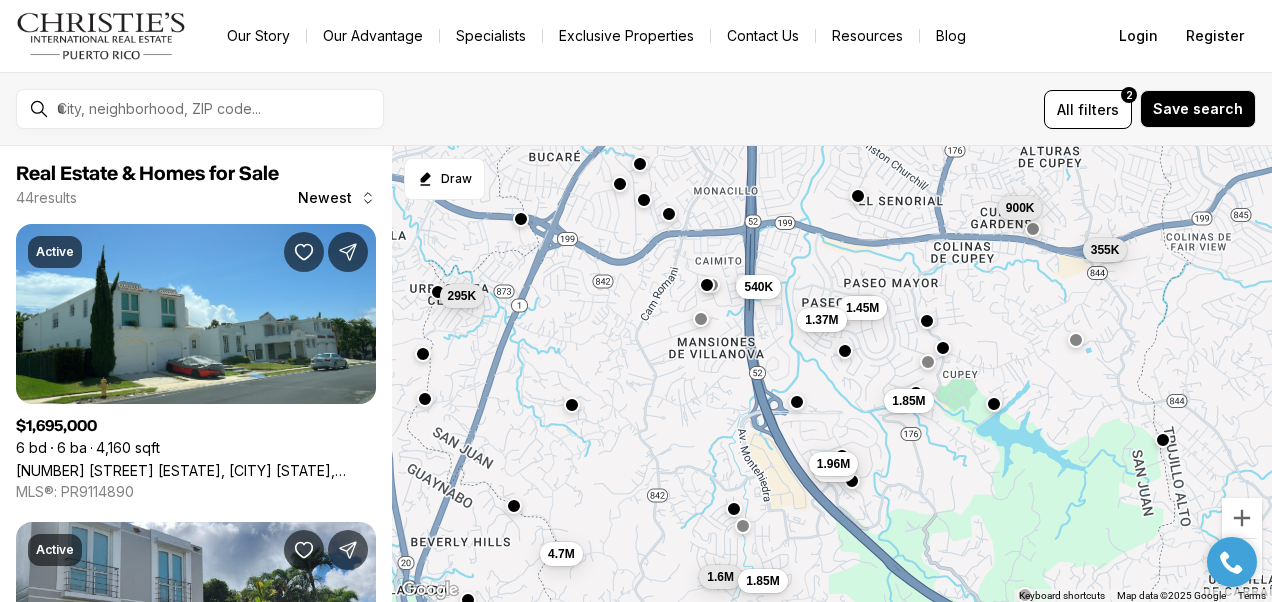 click at bounding box center [797, 402] 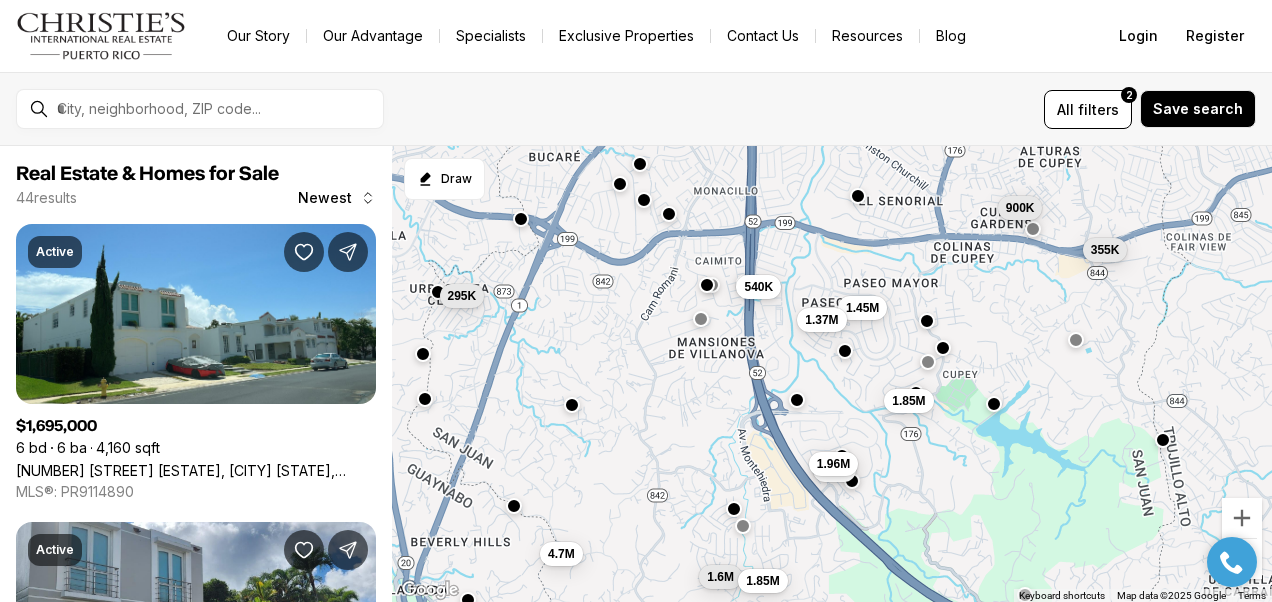 click at bounding box center [797, 400] 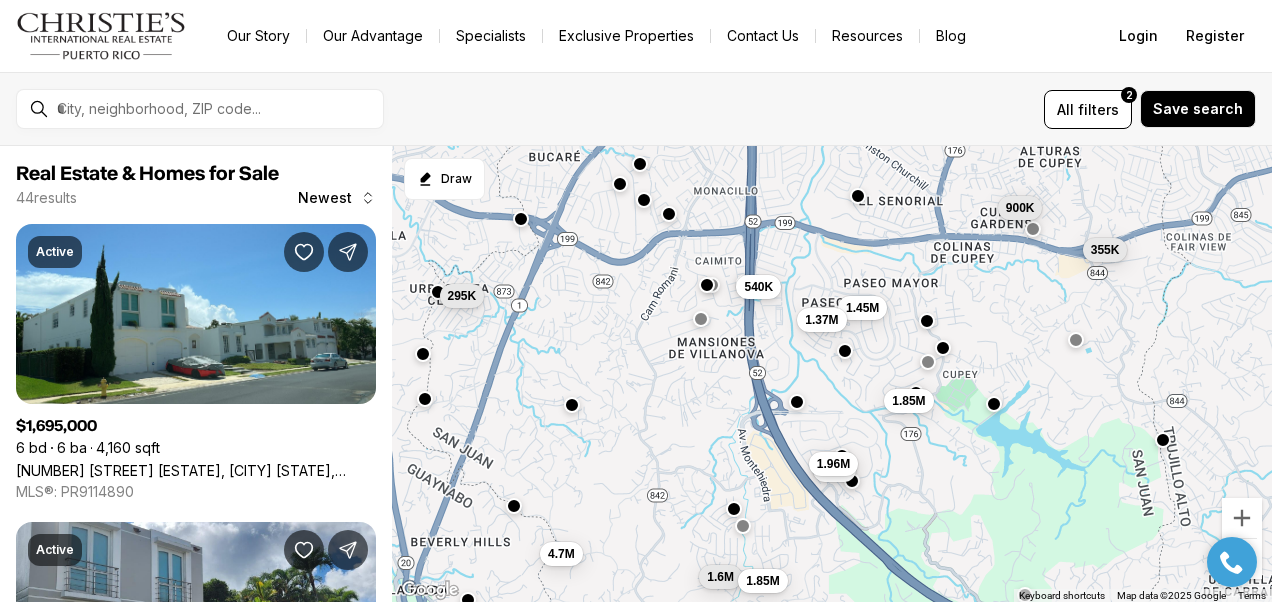 click on "540K 355K 900K 1.45M 295K 1.37M 1.7M 1.96M 1.85M 4.7M 1.6M 1.85M" at bounding box center [832, 374] 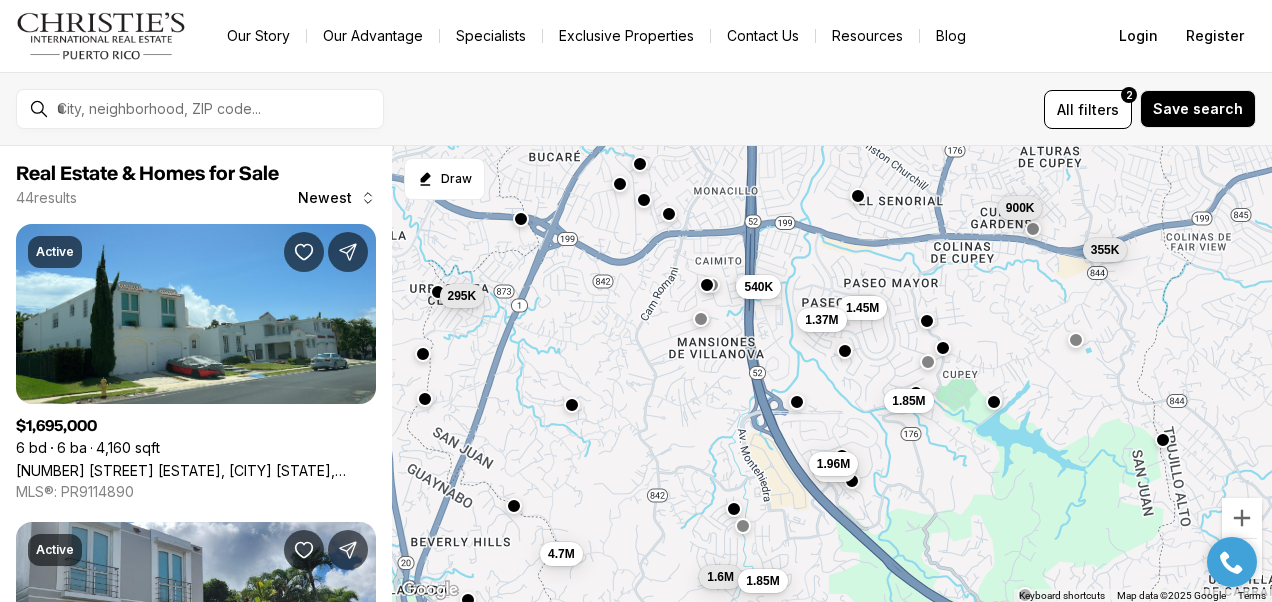 click at bounding box center (994, 401) 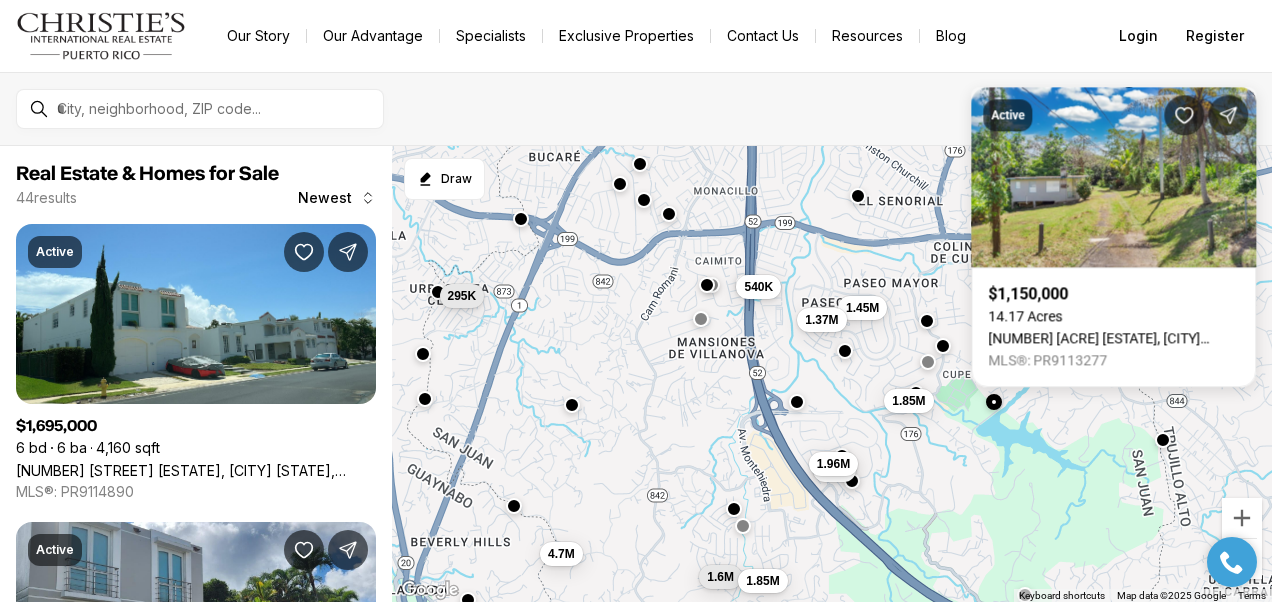 click at bounding box center (943, 345) 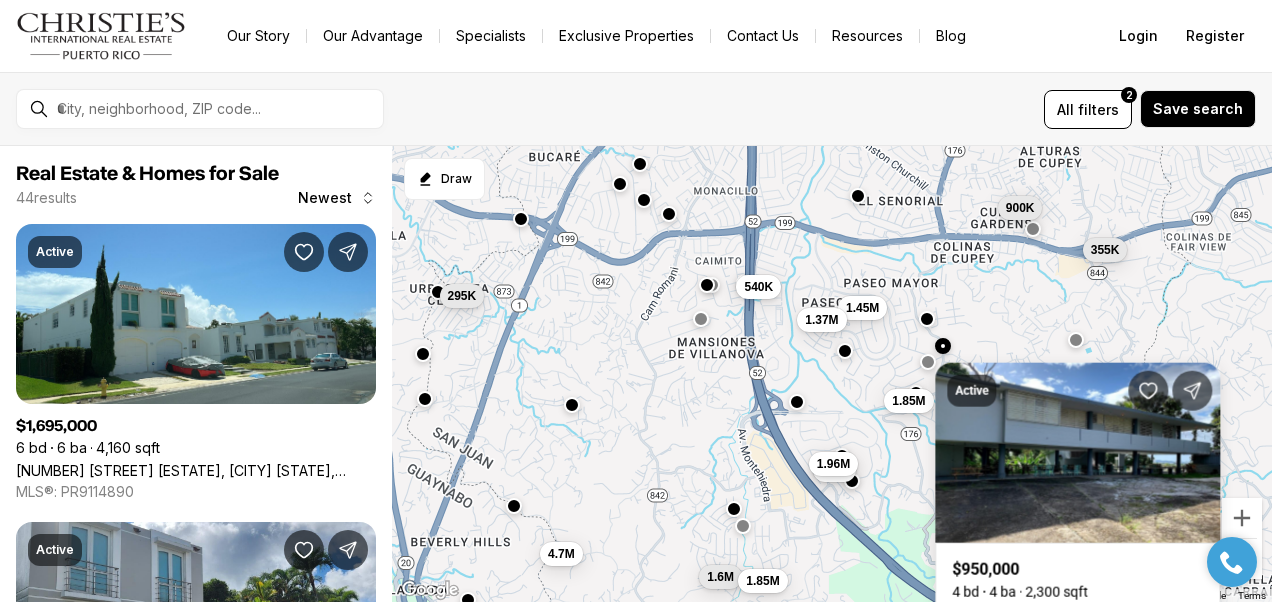 click at bounding box center (927, 319) 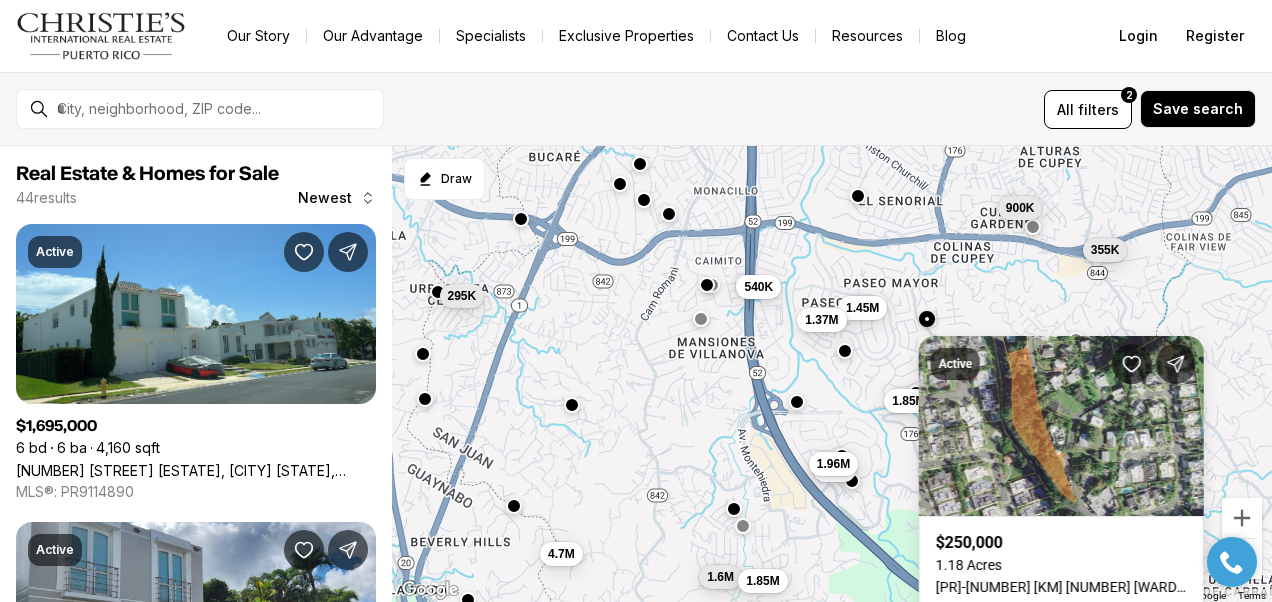 click at bounding box center (1033, 227) 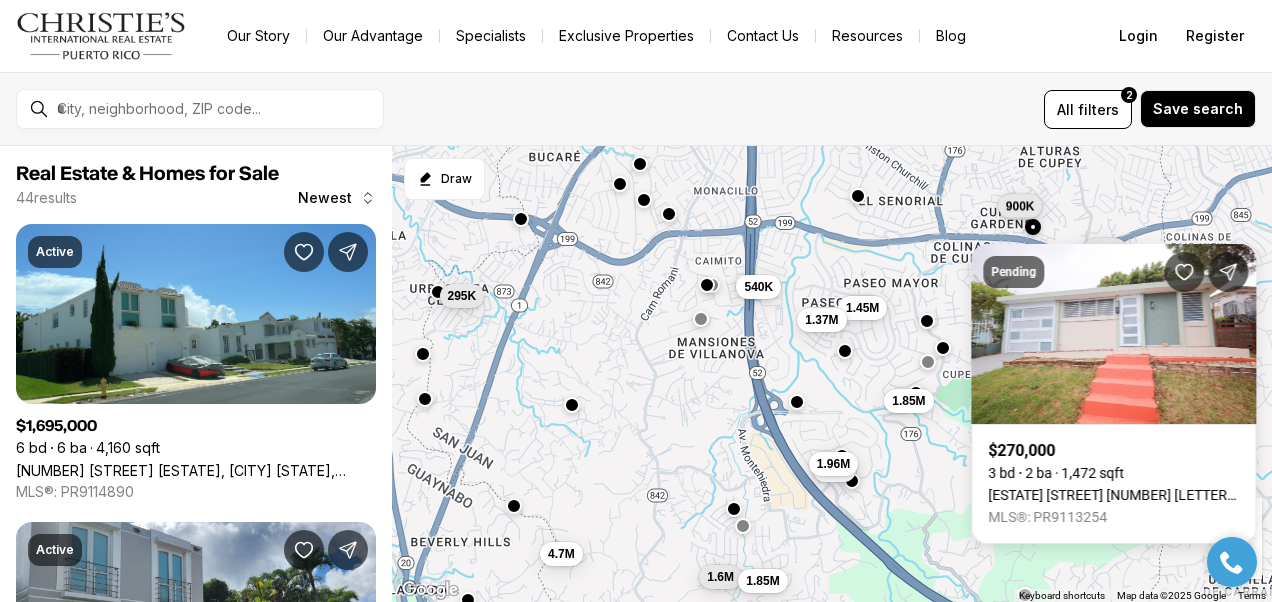click on "900K" at bounding box center [1020, 205] 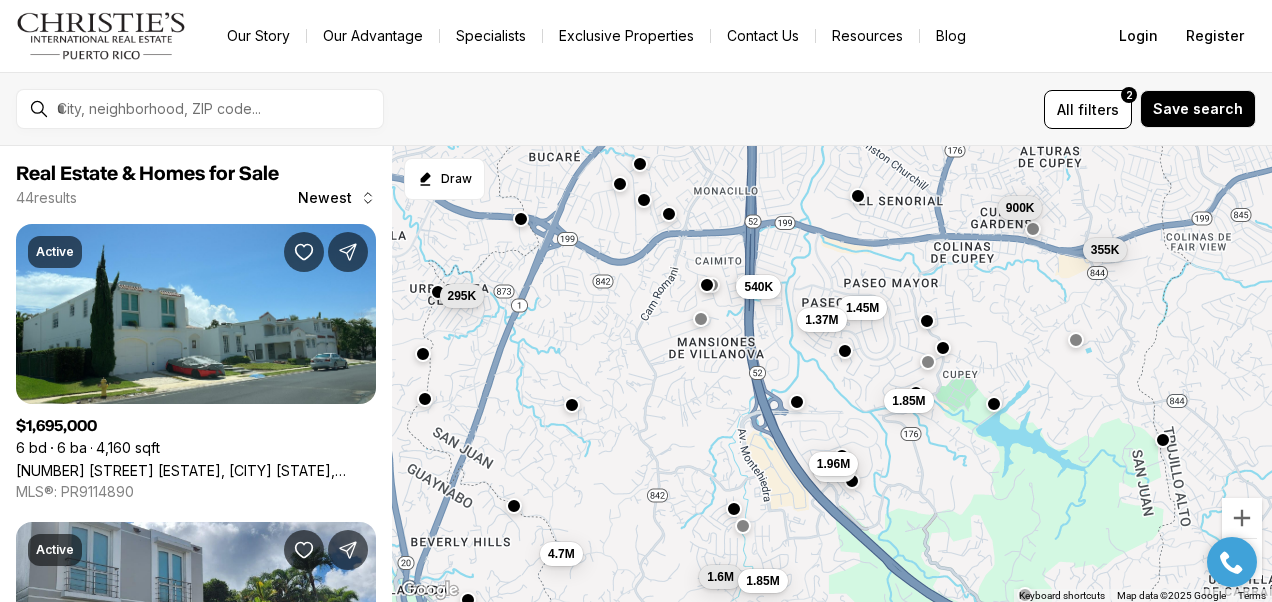 click on "All filters 2 Save search" at bounding box center (828, 109) 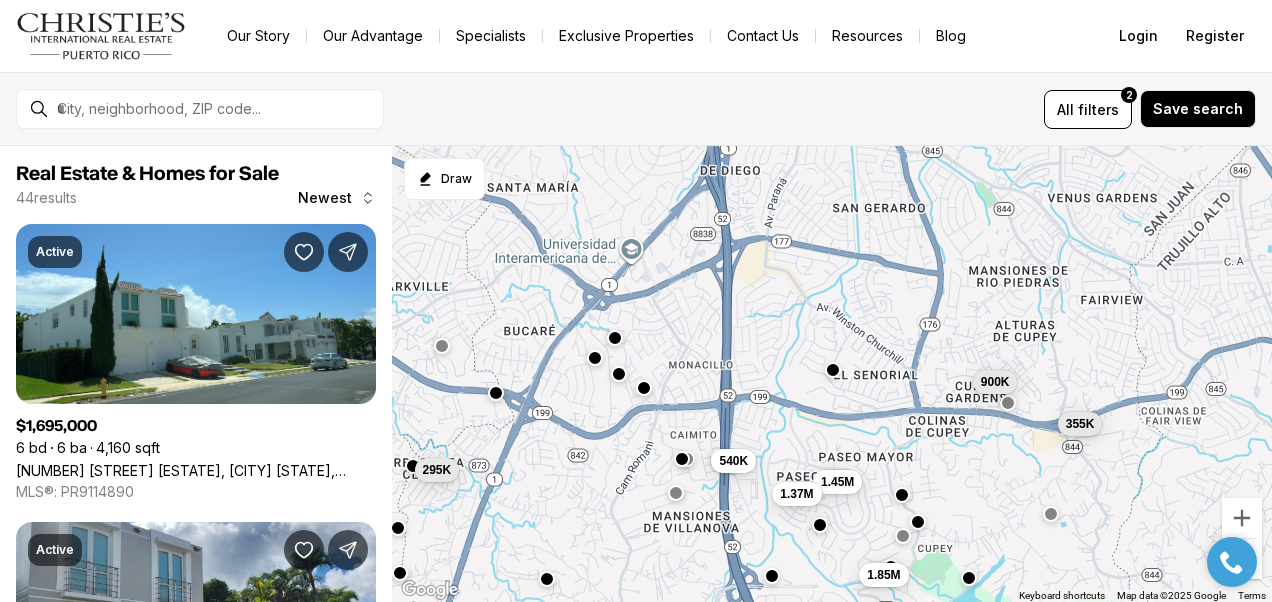 drag, startPoint x: 1142, startPoint y: 277, endPoint x: 1117, endPoint y: 455, distance: 179.74704 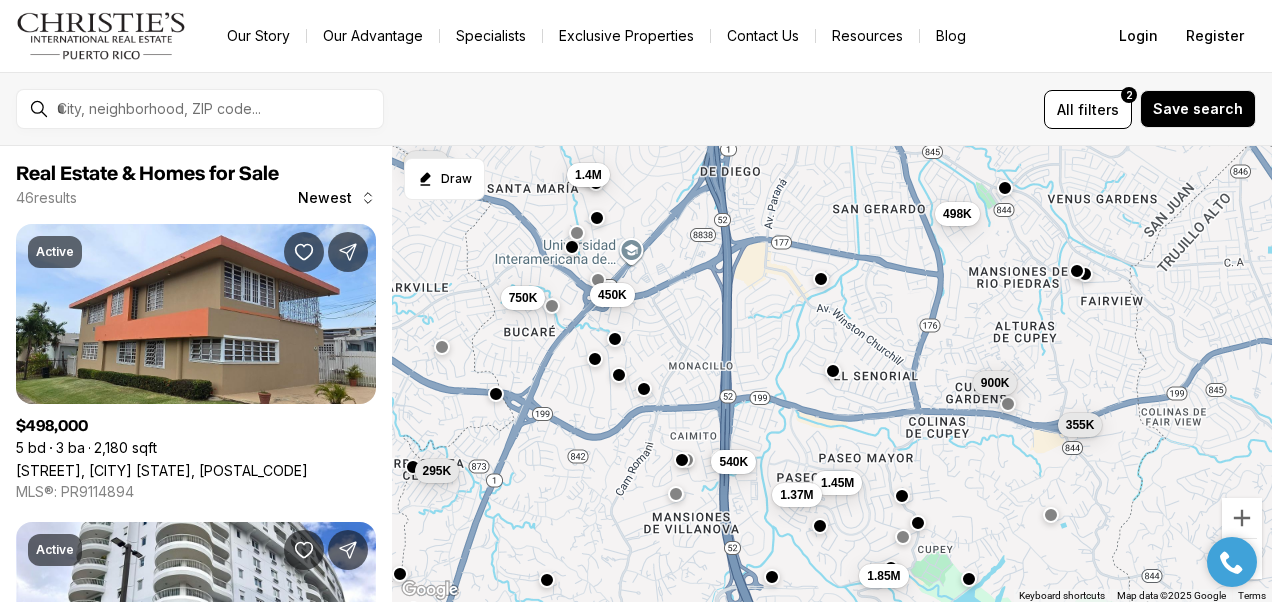click at bounding box center [1077, 271] 